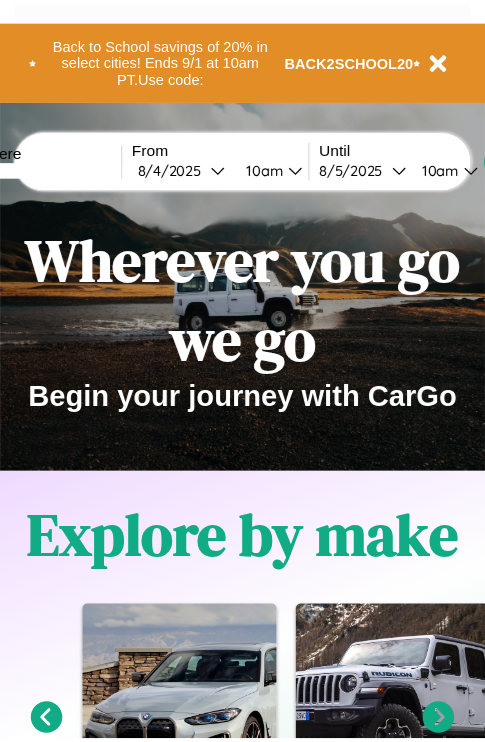 scroll, scrollTop: 0, scrollLeft: 0, axis: both 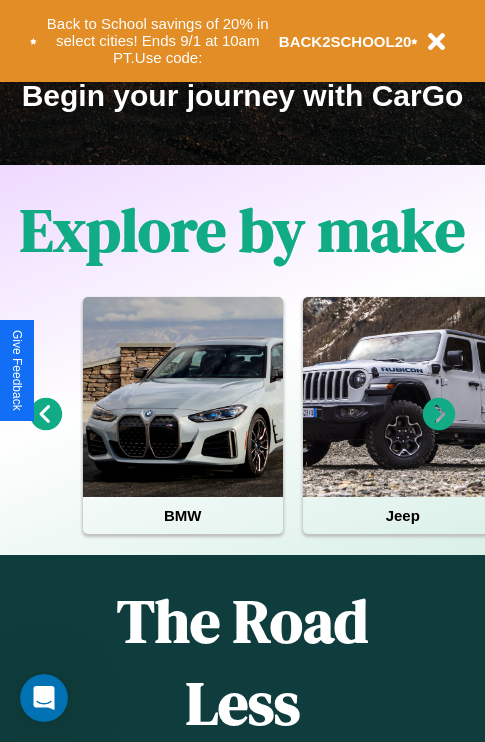 click 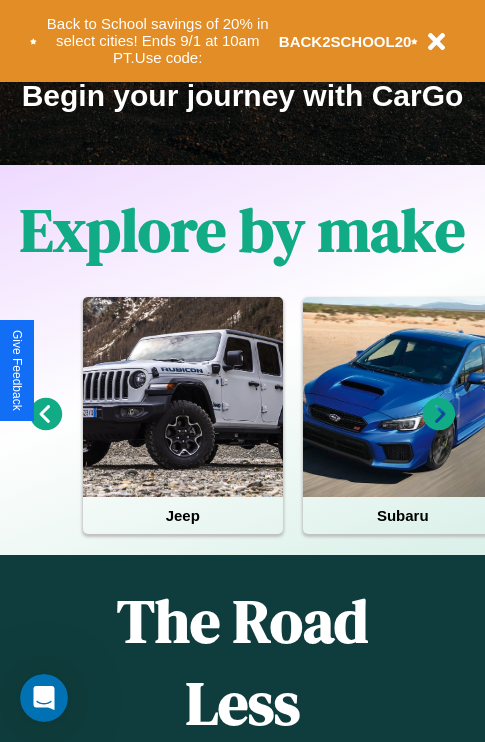 click 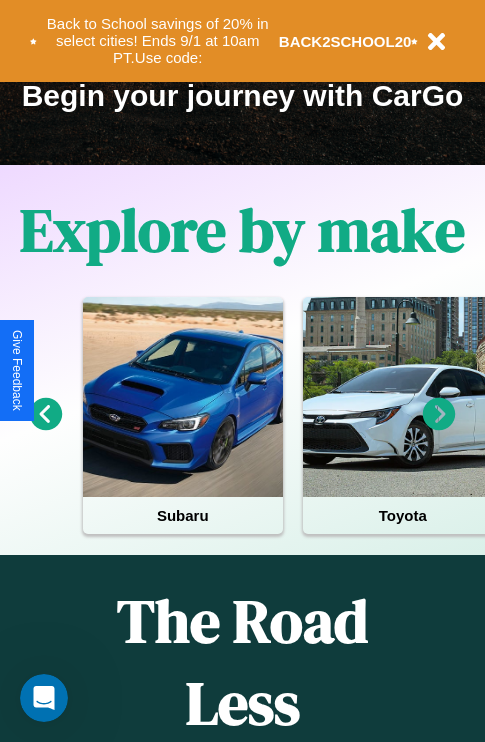 click 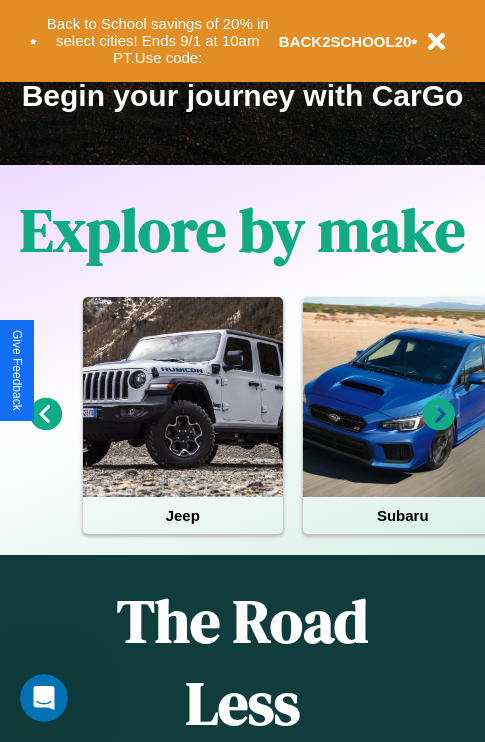 click 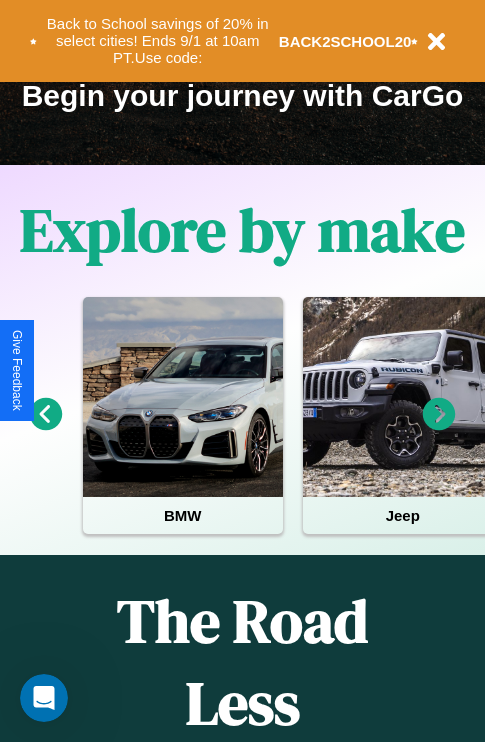 click 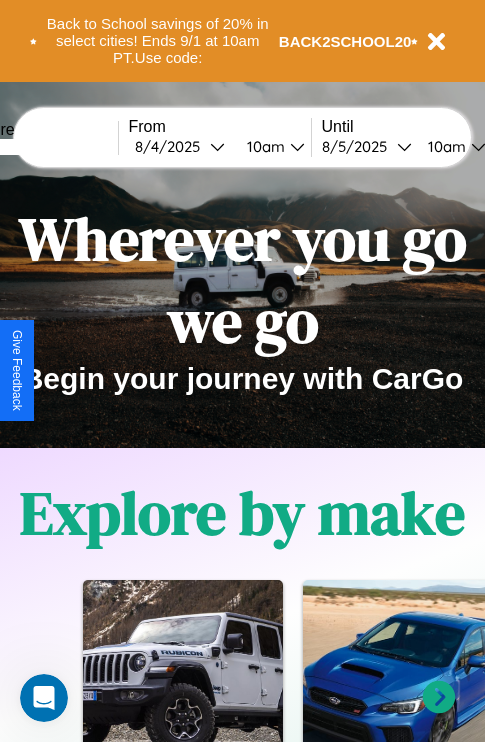 scroll, scrollTop: 0, scrollLeft: 0, axis: both 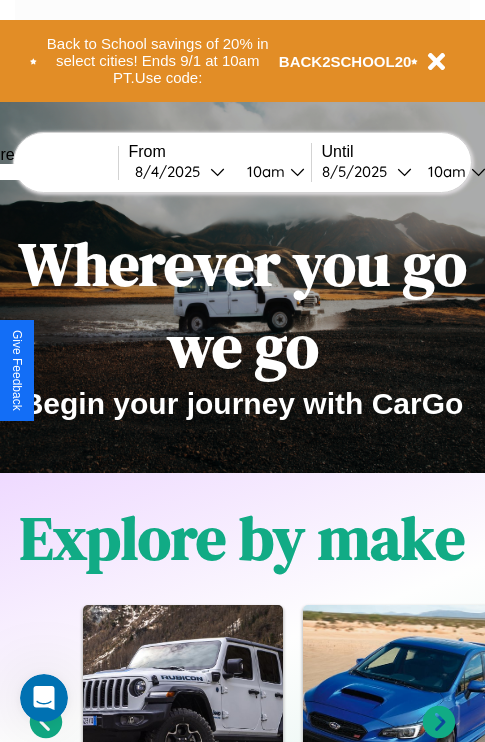 click at bounding box center (43, 172) 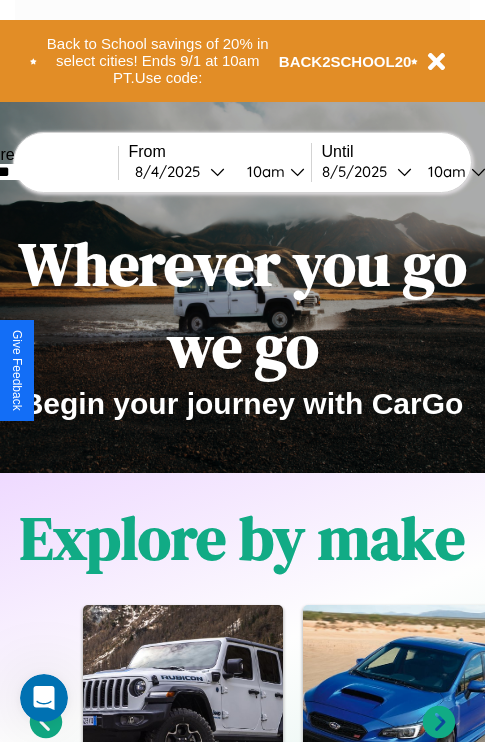 type on "*******" 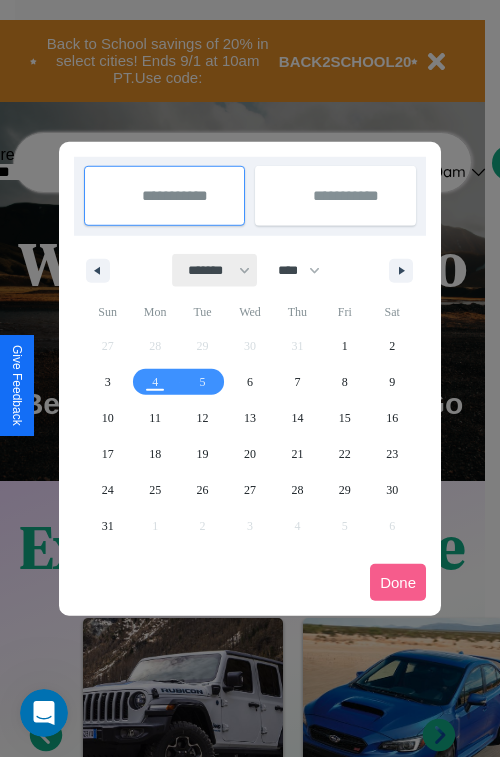 click on "******* ******** ***** ***** *** **** **** ****** ********* ******* ******** ********" at bounding box center [215, 270] 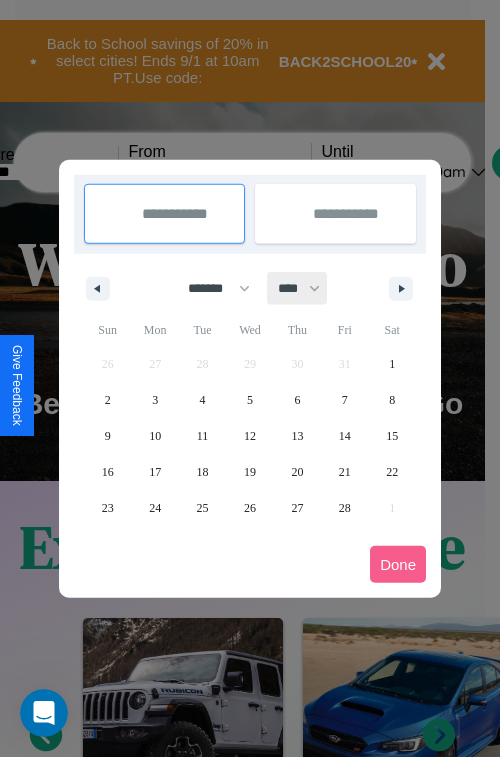 click on "**** **** **** **** **** **** **** **** **** **** **** **** **** **** **** **** **** **** **** **** **** **** **** **** **** **** **** **** **** **** **** **** **** **** **** **** **** **** **** **** **** **** **** **** **** **** **** **** **** **** **** **** **** **** **** **** **** **** **** **** **** **** **** **** **** **** **** **** **** **** **** **** **** **** **** **** **** **** **** **** **** **** **** **** **** **** **** **** **** **** **** **** **** **** **** **** **** **** **** **** **** **** **** **** **** **** **** **** **** **** **** **** **** **** **** **** **** **** **** **** ****" at bounding box center (298, 288) 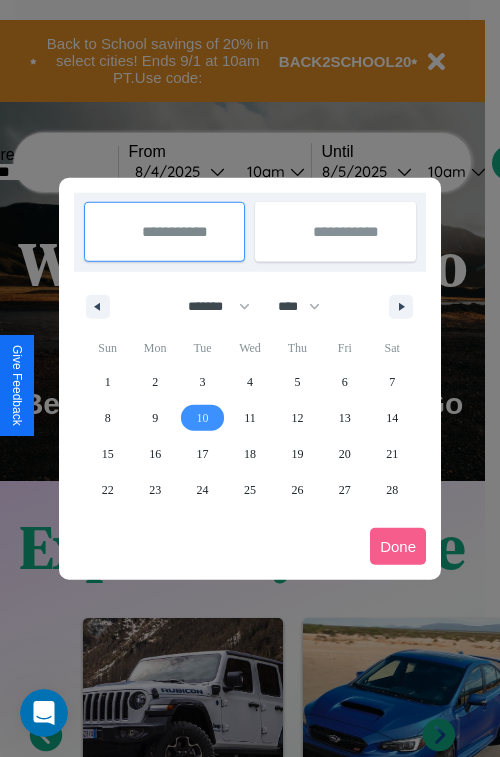 click on "10" at bounding box center [203, 418] 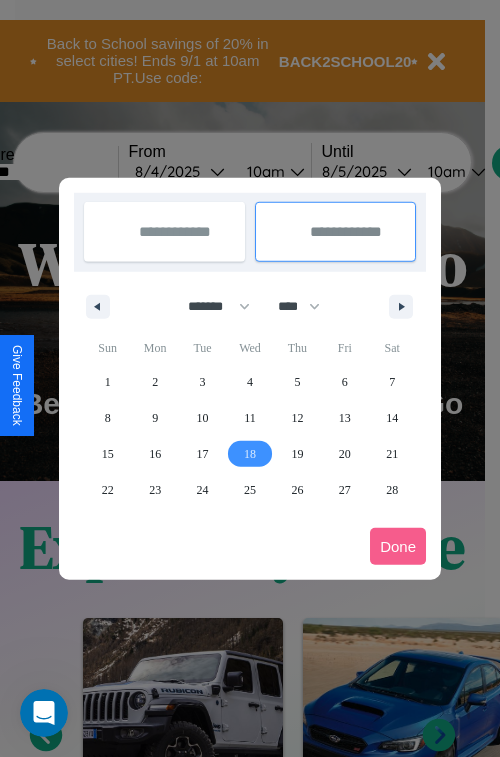 click on "18" at bounding box center [250, 454] 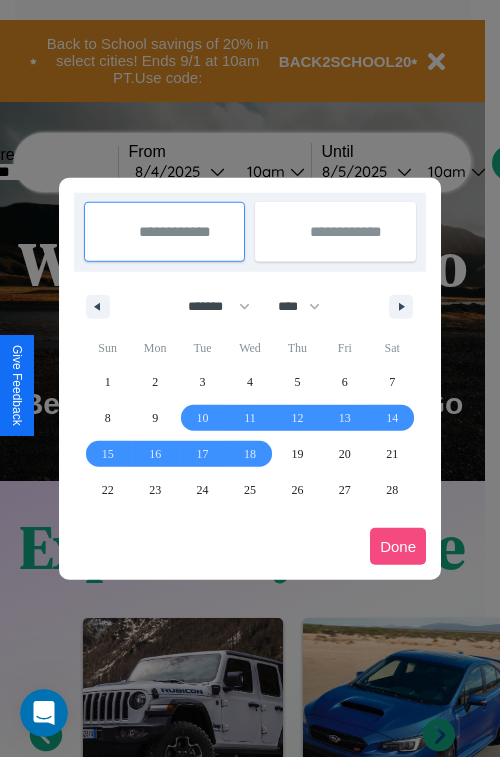 click on "Done" at bounding box center (398, 546) 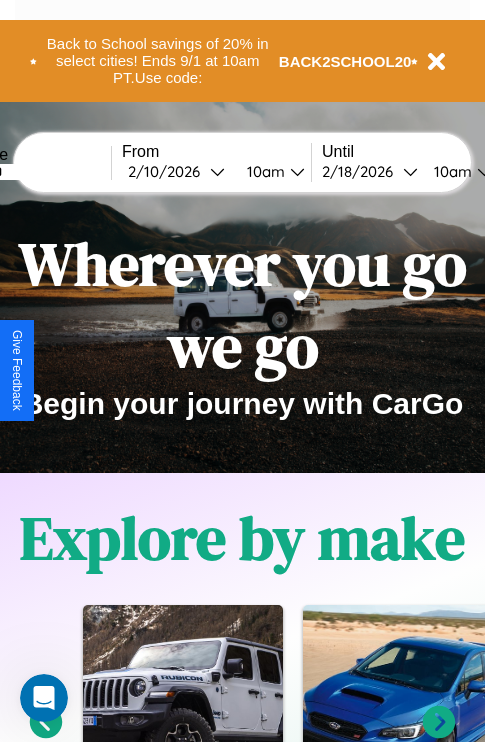 click on "10am" at bounding box center (263, 171) 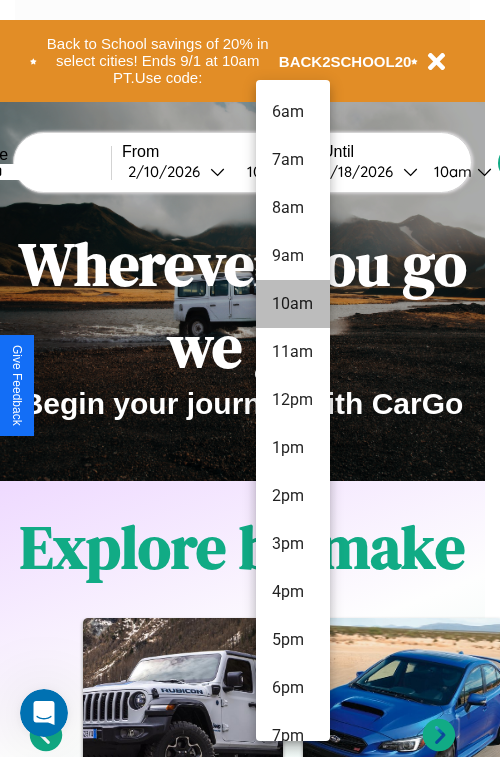 click on "10am" at bounding box center [293, 304] 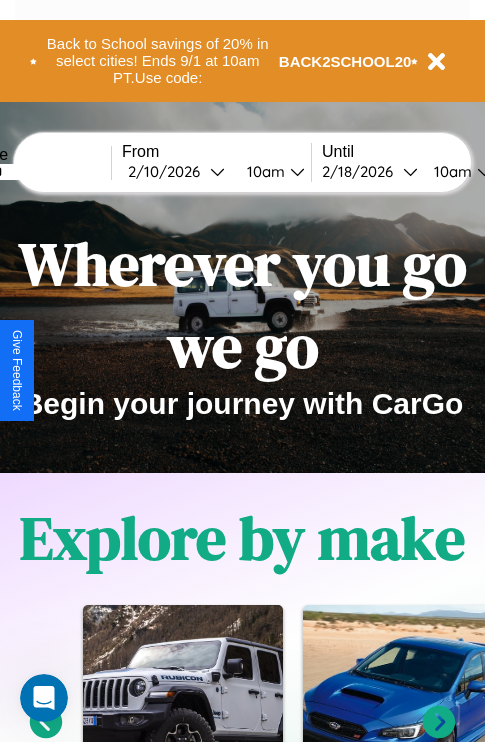 click on "10am" at bounding box center [450, 171] 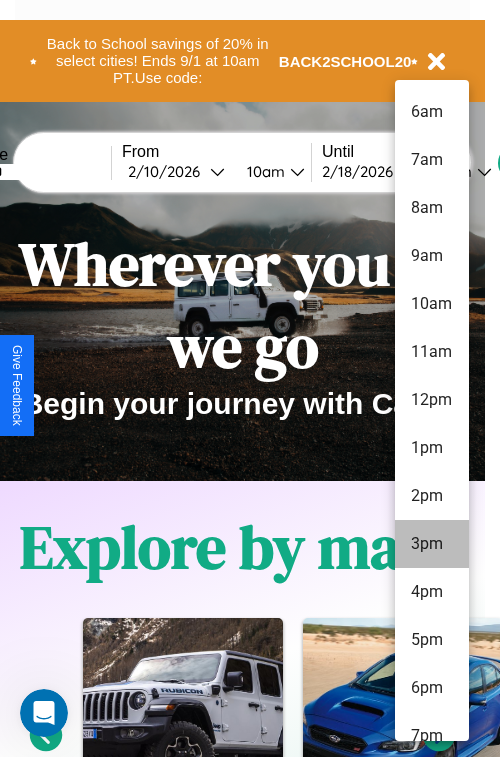 click on "3pm" at bounding box center [432, 544] 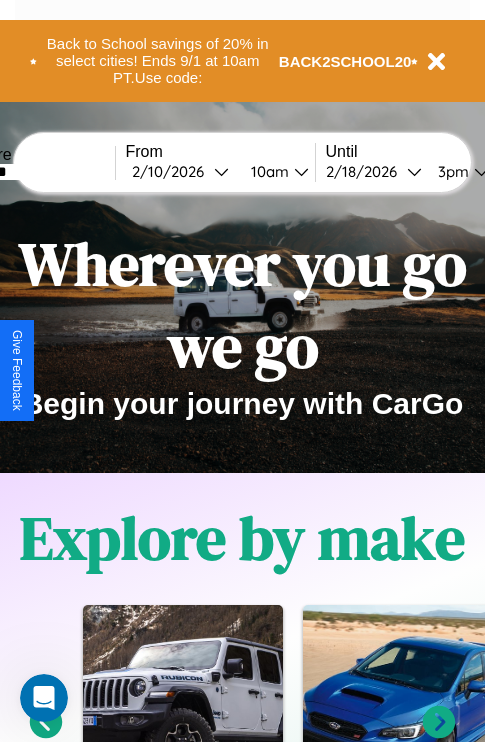 scroll, scrollTop: 0, scrollLeft: 71, axis: horizontal 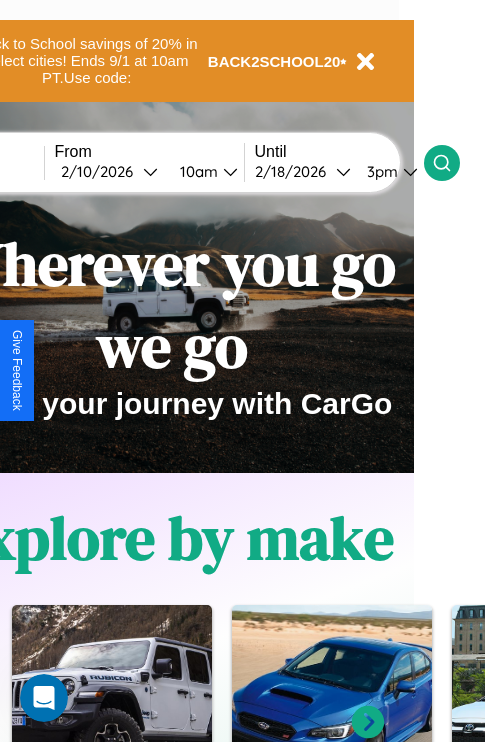 click 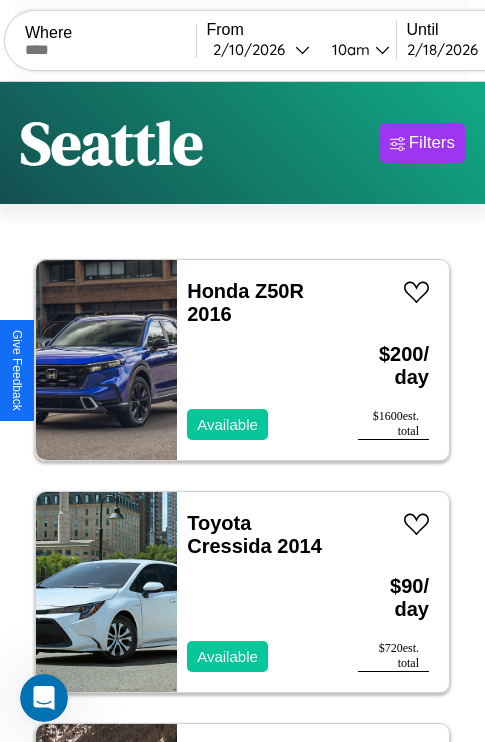 scroll, scrollTop: 79, scrollLeft: 0, axis: vertical 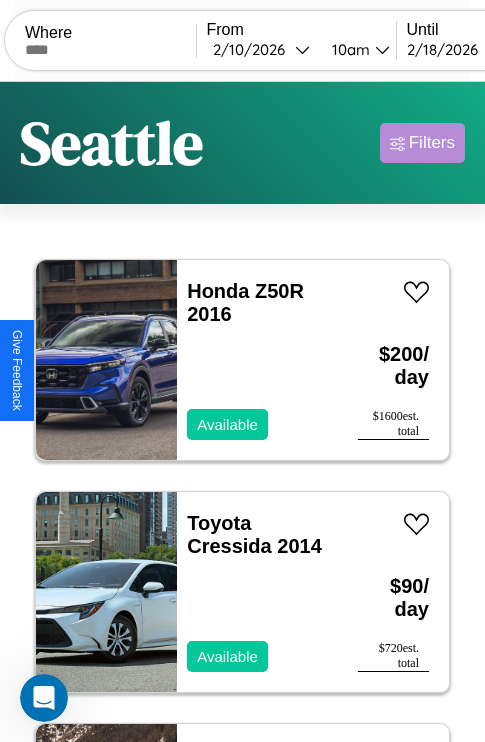 click on "Filters" at bounding box center [432, 143] 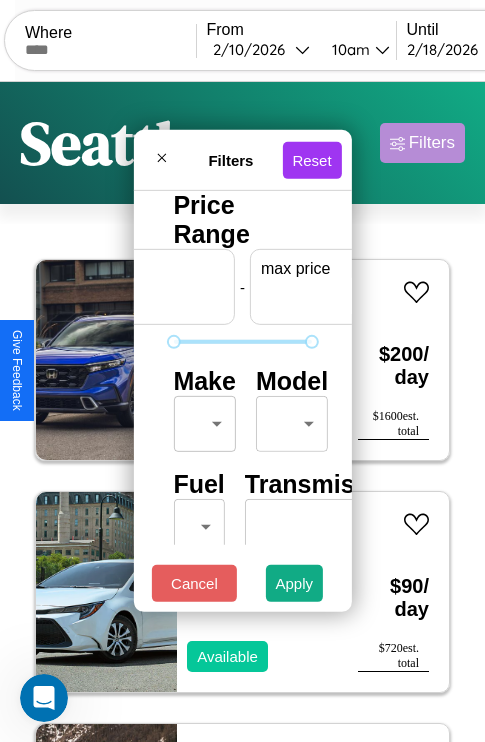scroll, scrollTop: 0, scrollLeft: 124, axis: horizontal 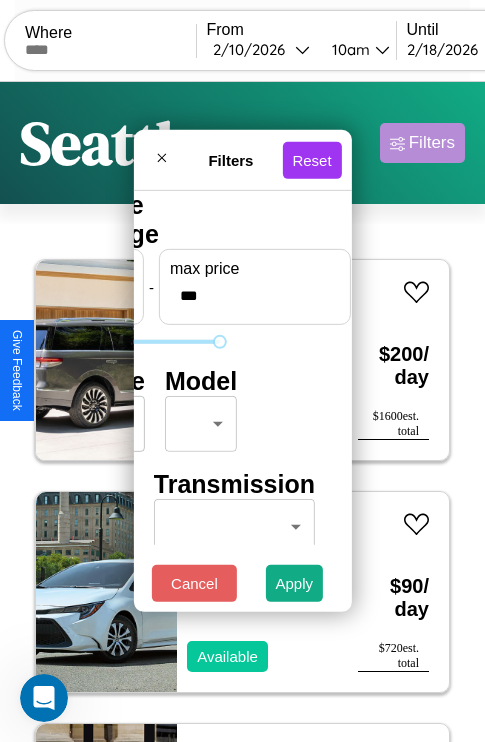 type on "***" 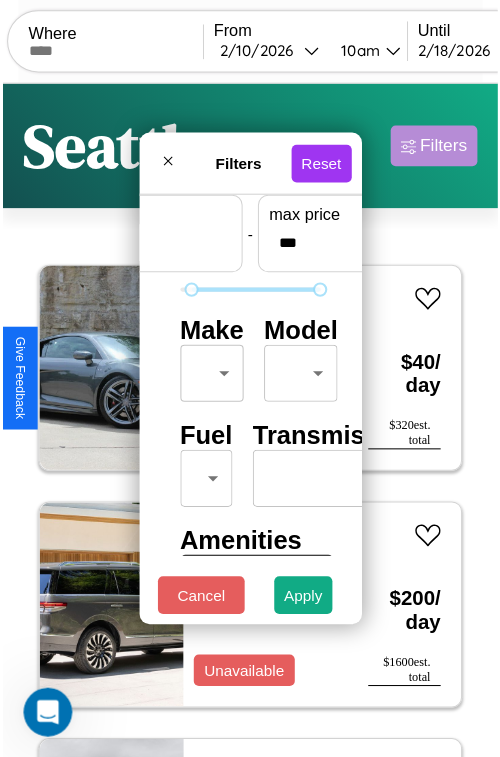 scroll, scrollTop: 59, scrollLeft: 0, axis: vertical 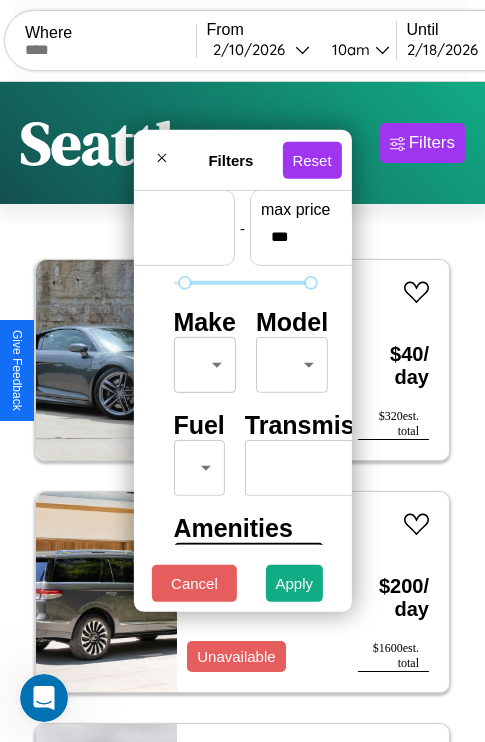 type on "**" 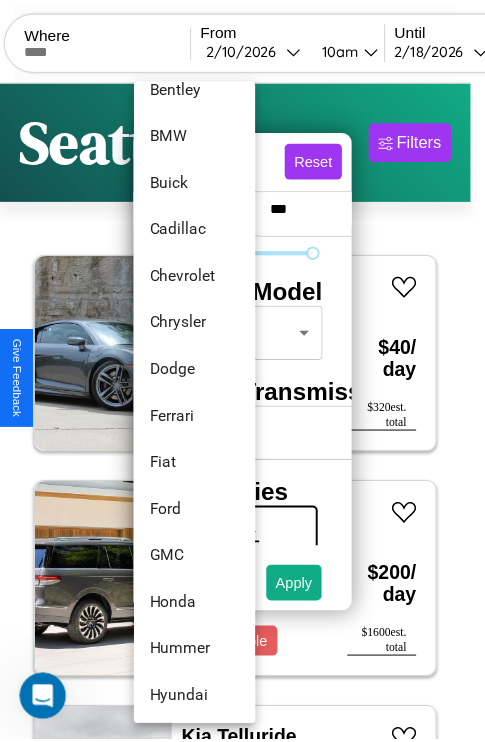 scroll, scrollTop: 278, scrollLeft: 0, axis: vertical 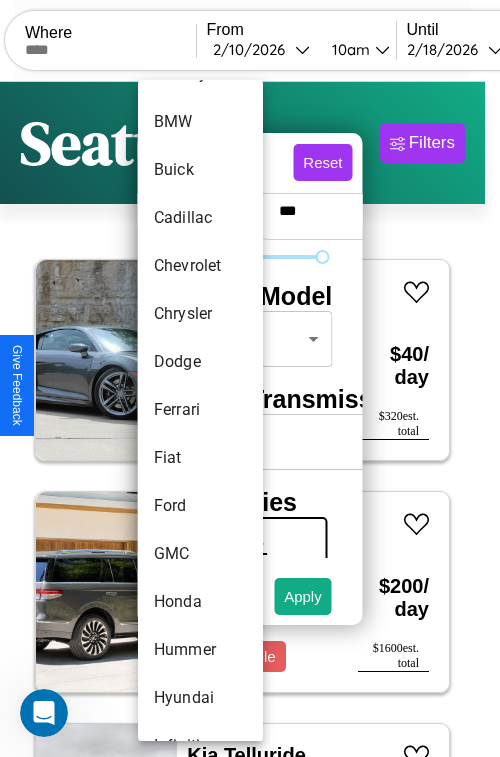 click on "Ferrari" at bounding box center (200, 410) 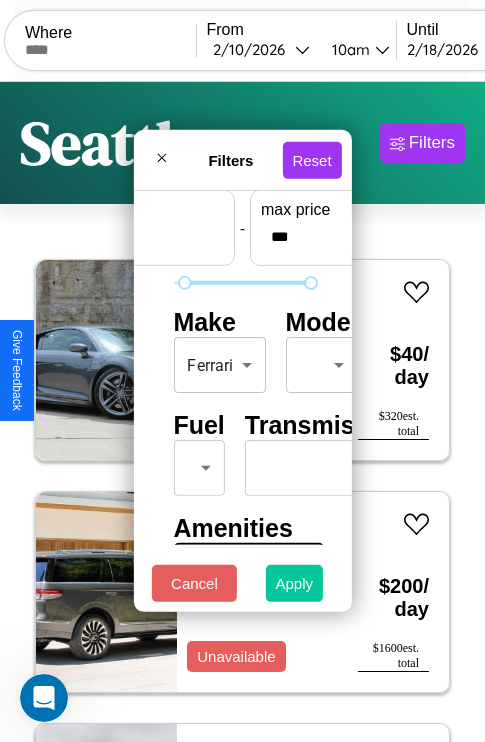 click on "Apply" at bounding box center (295, 583) 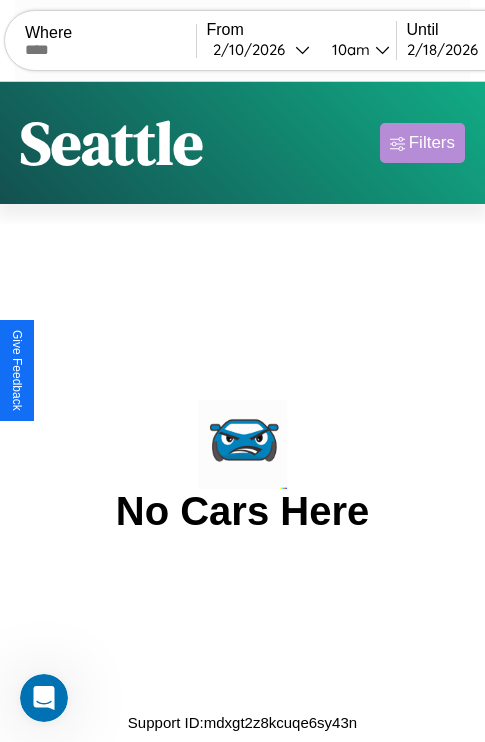 click on "Filters" at bounding box center [432, 143] 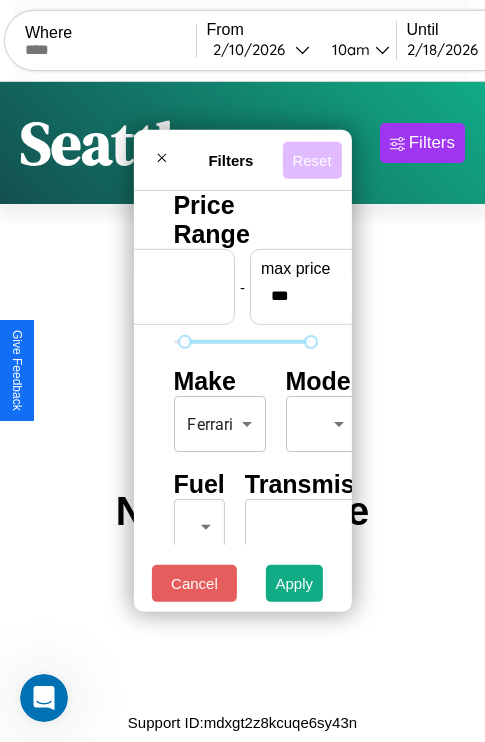 click on "Reset" at bounding box center [311, 159] 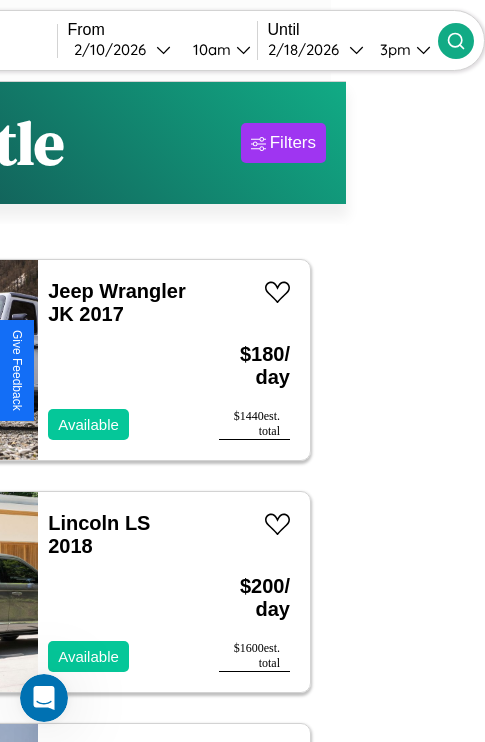 type on "******" 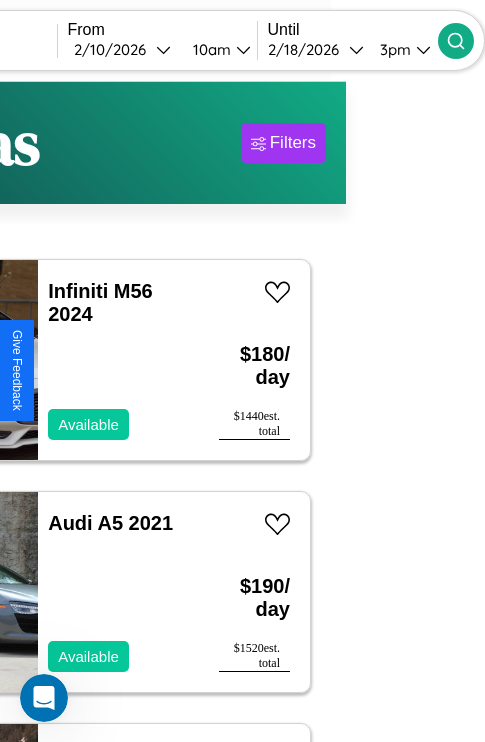 scroll, scrollTop: 62, scrollLeft: 83, axis: both 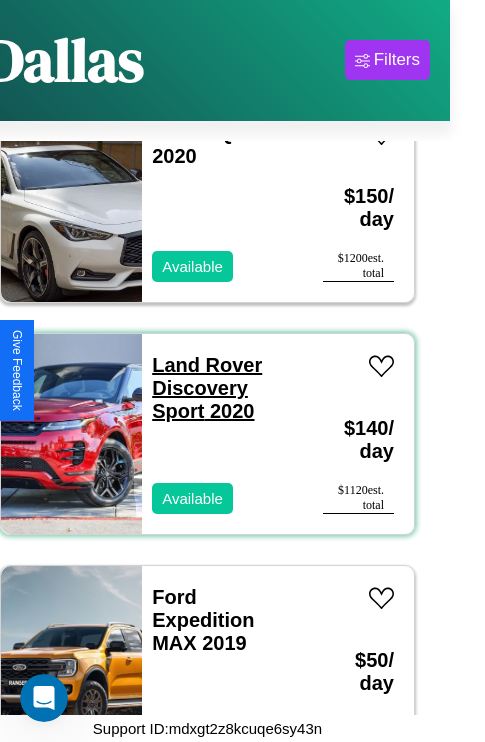 click on "Land Rover   Discovery Sport   2020" at bounding box center [207, 388] 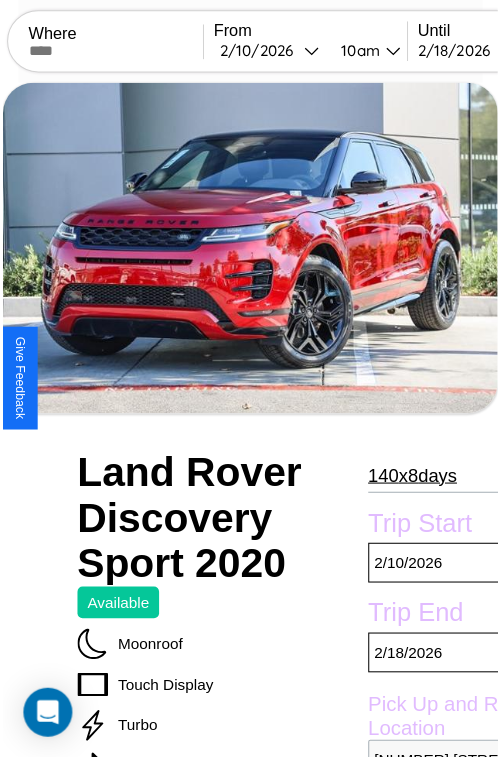 scroll, scrollTop: 180, scrollLeft: 88, axis: both 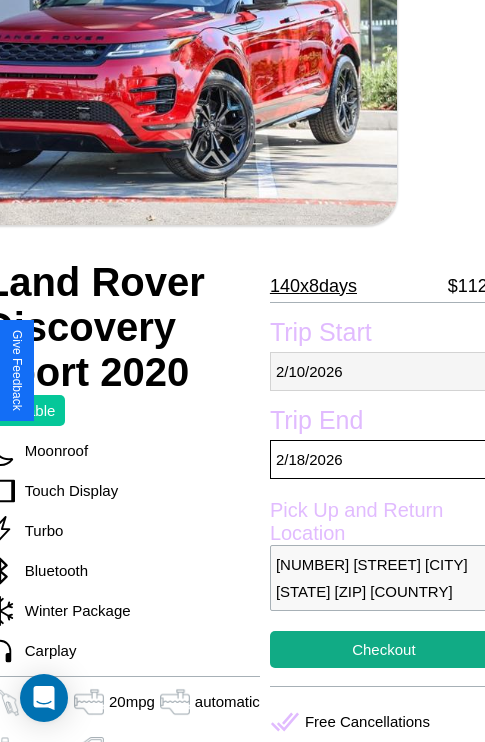 click on "[MM] / [DD] / [YYYY]" at bounding box center [384, 371] 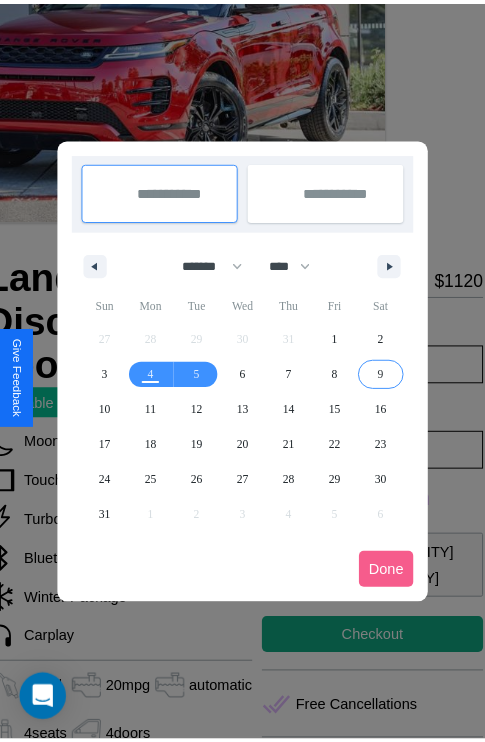 scroll, scrollTop: 0, scrollLeft: 88, axis: horizontal 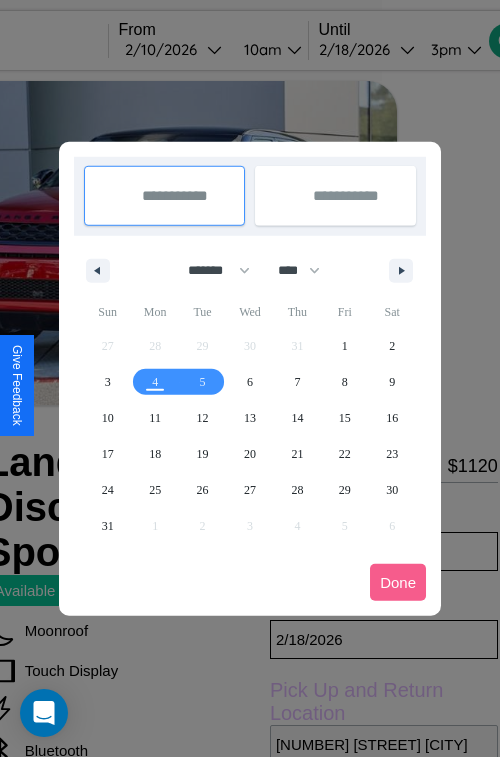 click at bounding box center (250, 378) 